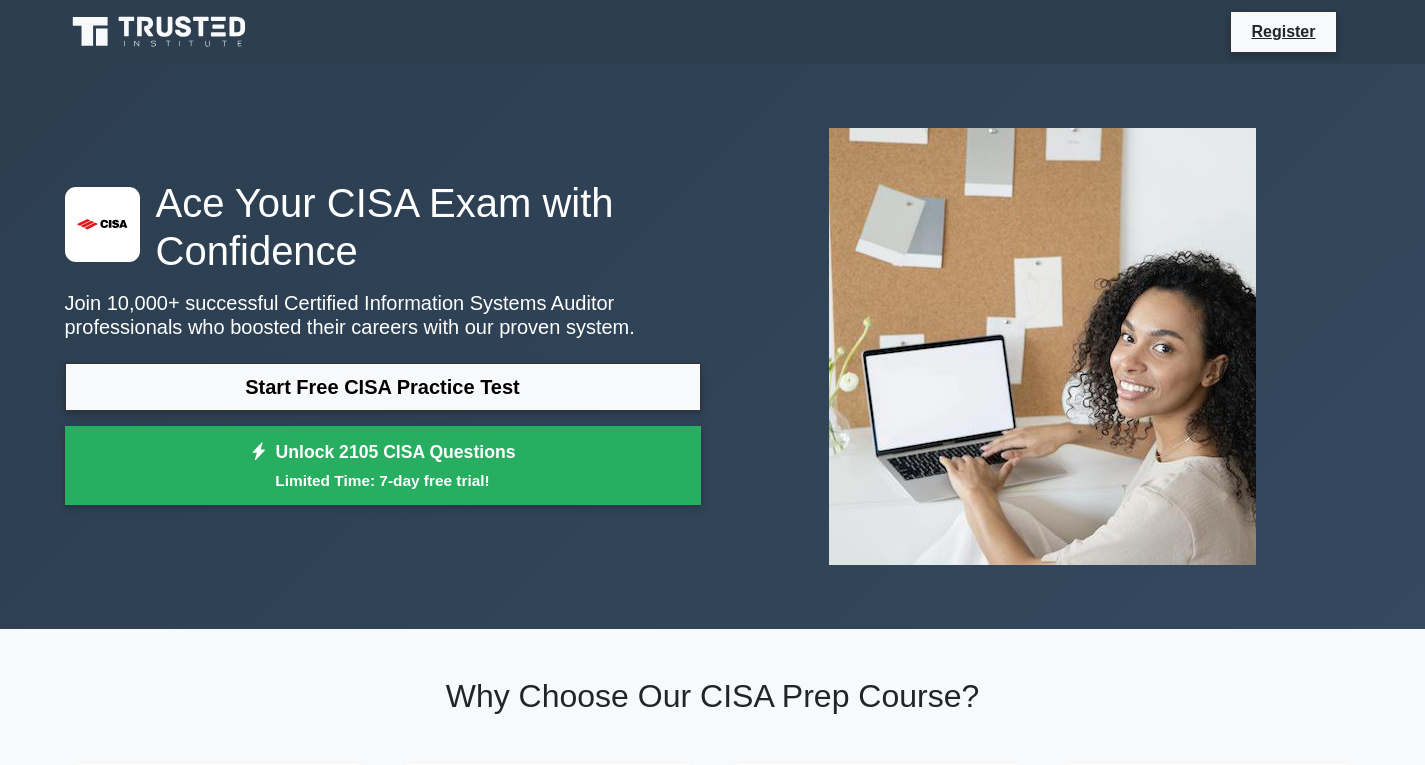 scroll, scrollTop: 0, scrollLeft: 0, axis: both 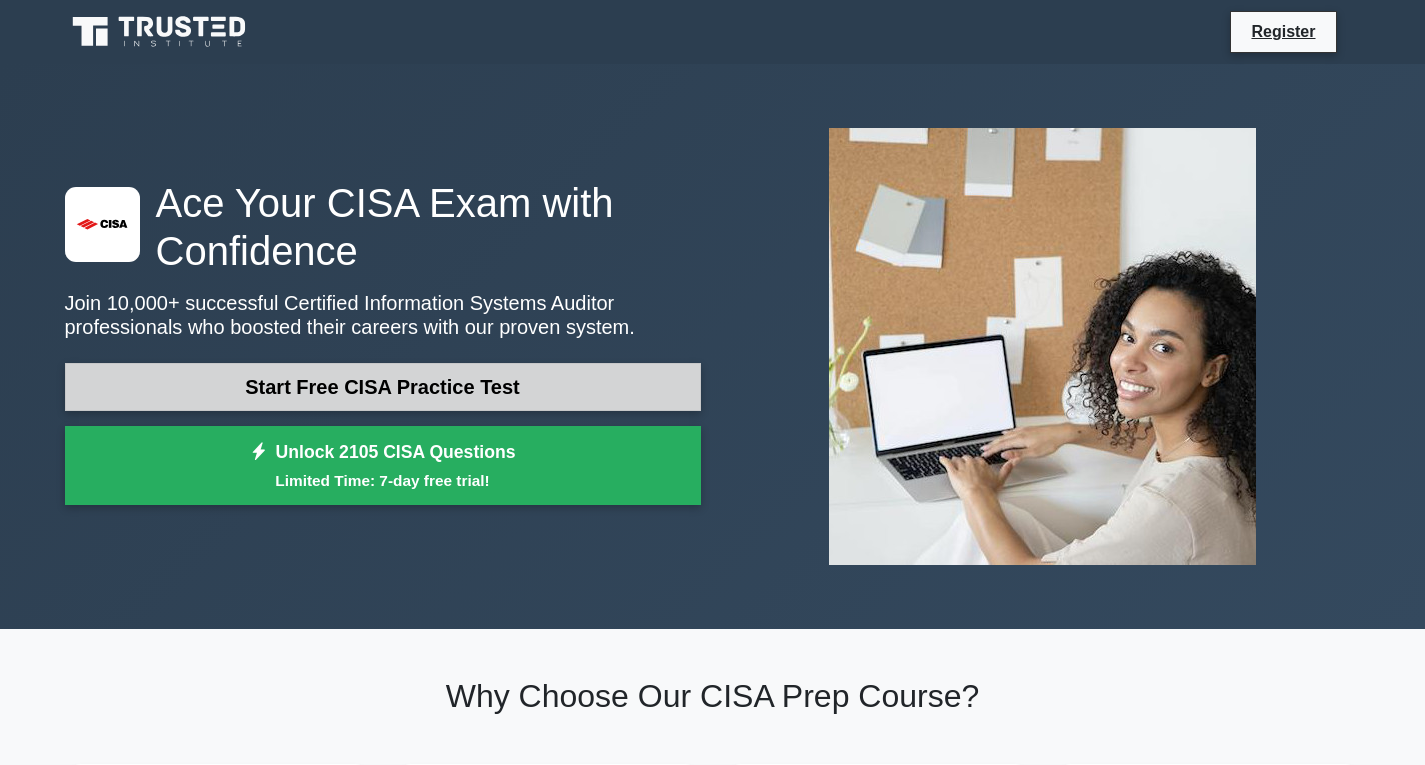 click on "Start Free CISA Practice Test" at bounding box center [383, 387] 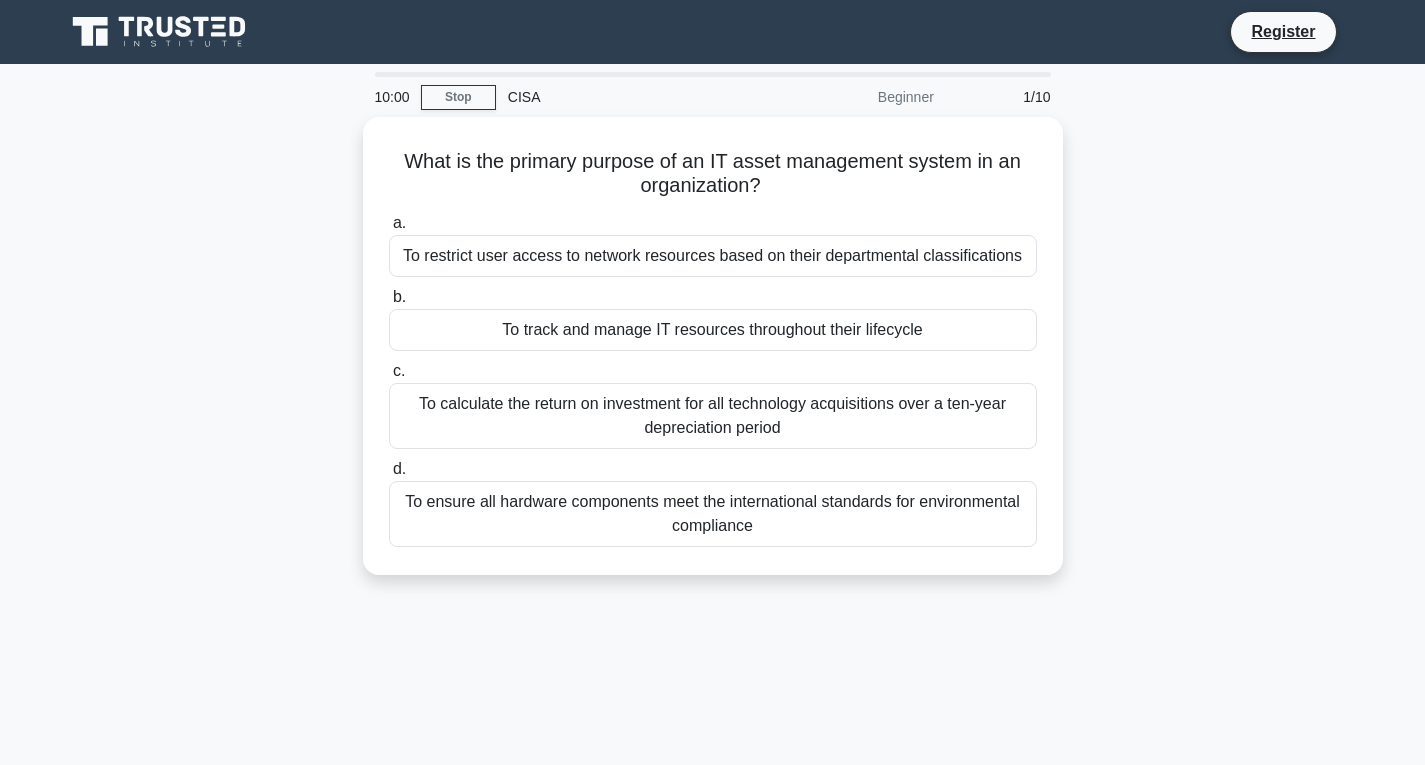 scroll, scrollTop: 0, scrollLeft: 0, axis: both 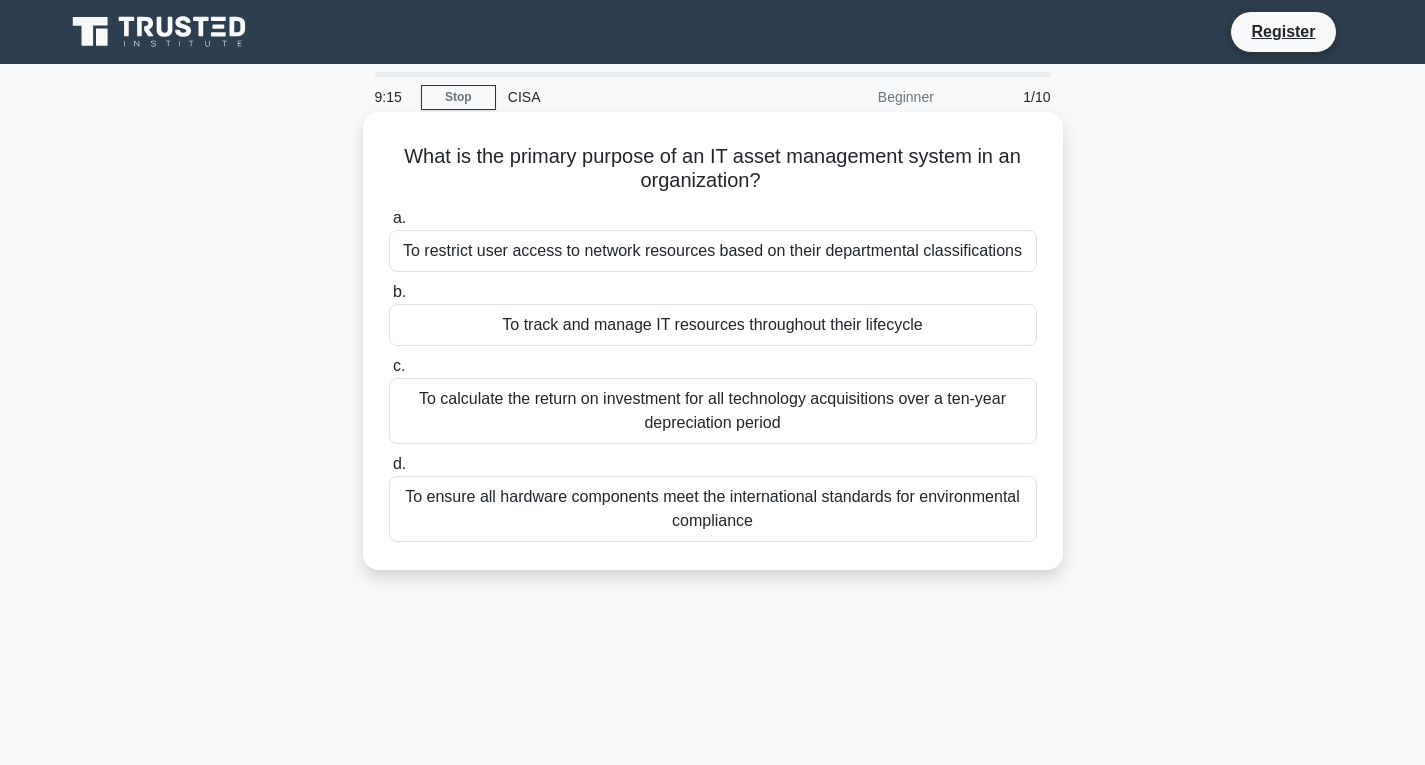 click on "To restrict user access to network resources based on their departmental classifications" at bounding box center [713, 251] 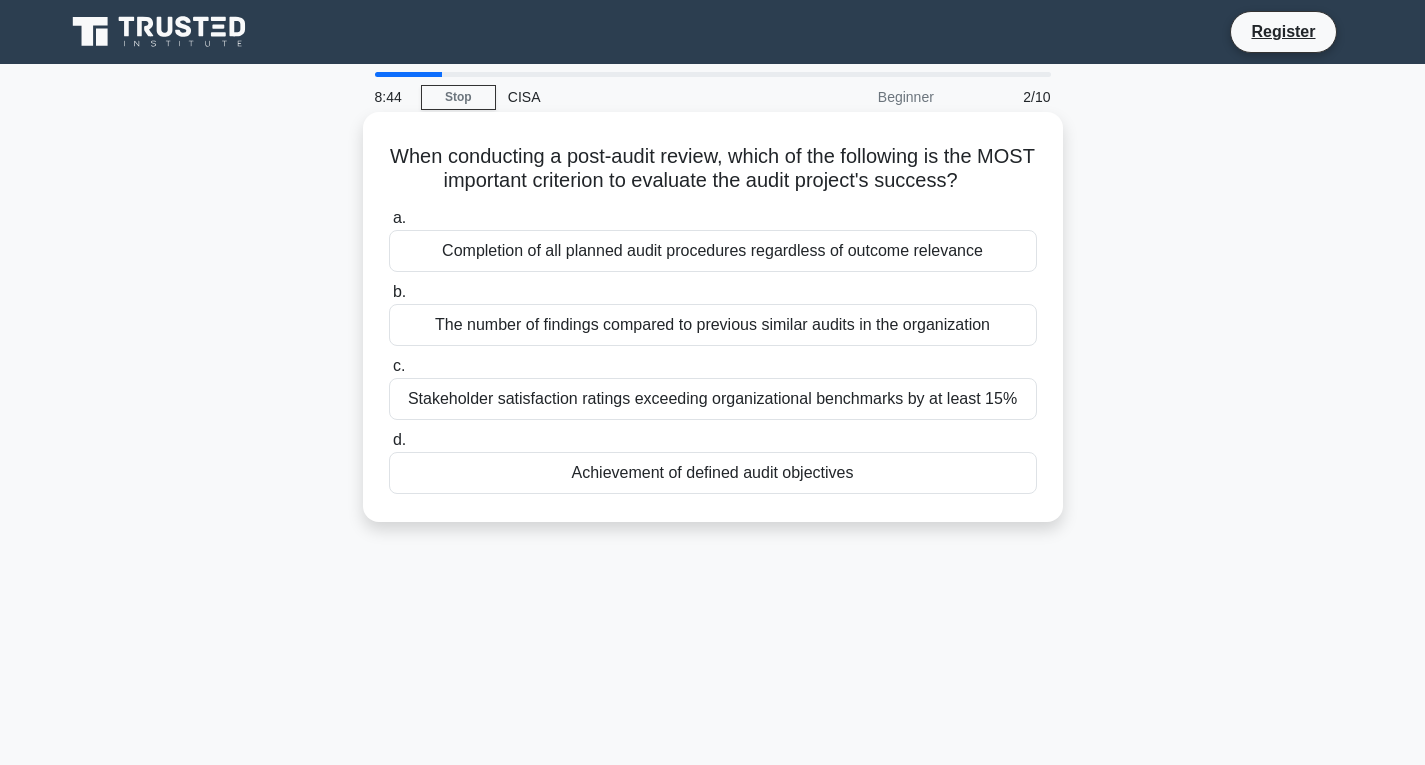 click on "The number of findings compared to previous similar audits in the organization" at bounding box center [713, 325] 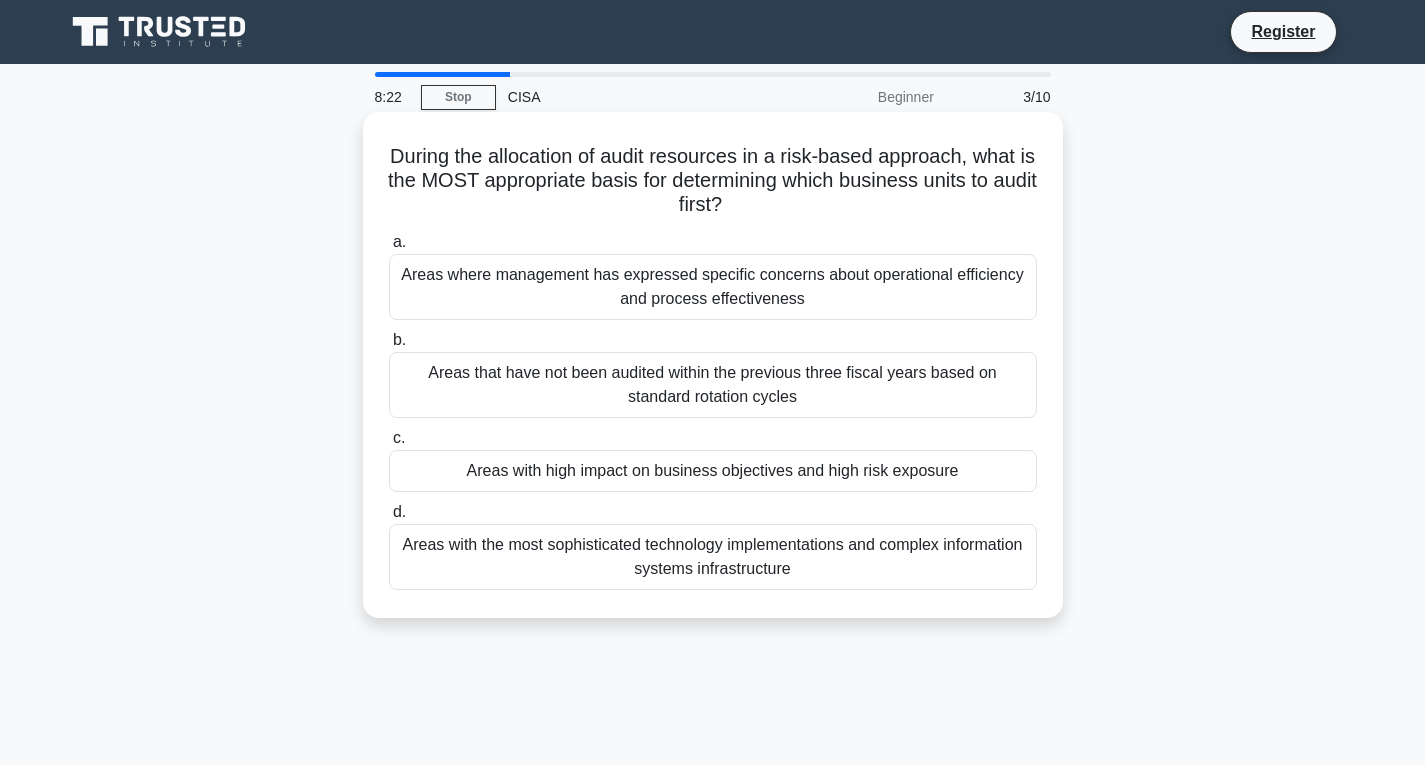 click on "Areas where management has expressed specific concerns about operational efficiency and process effectiveness" at bounding box center (713, 287) 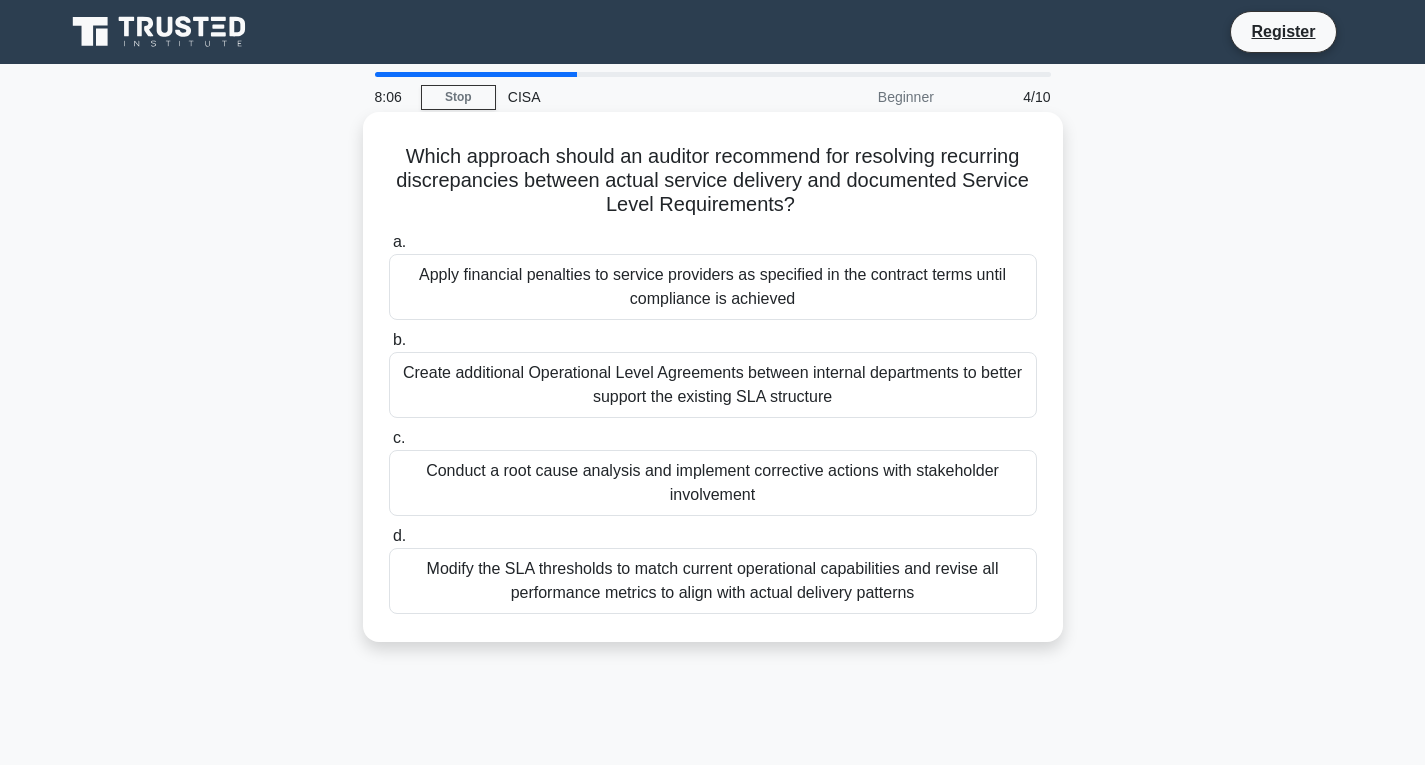 click on "Conduct a root cause analysis and implement corrective actions with stakeholder involvement" at bounding box center (713, 483) 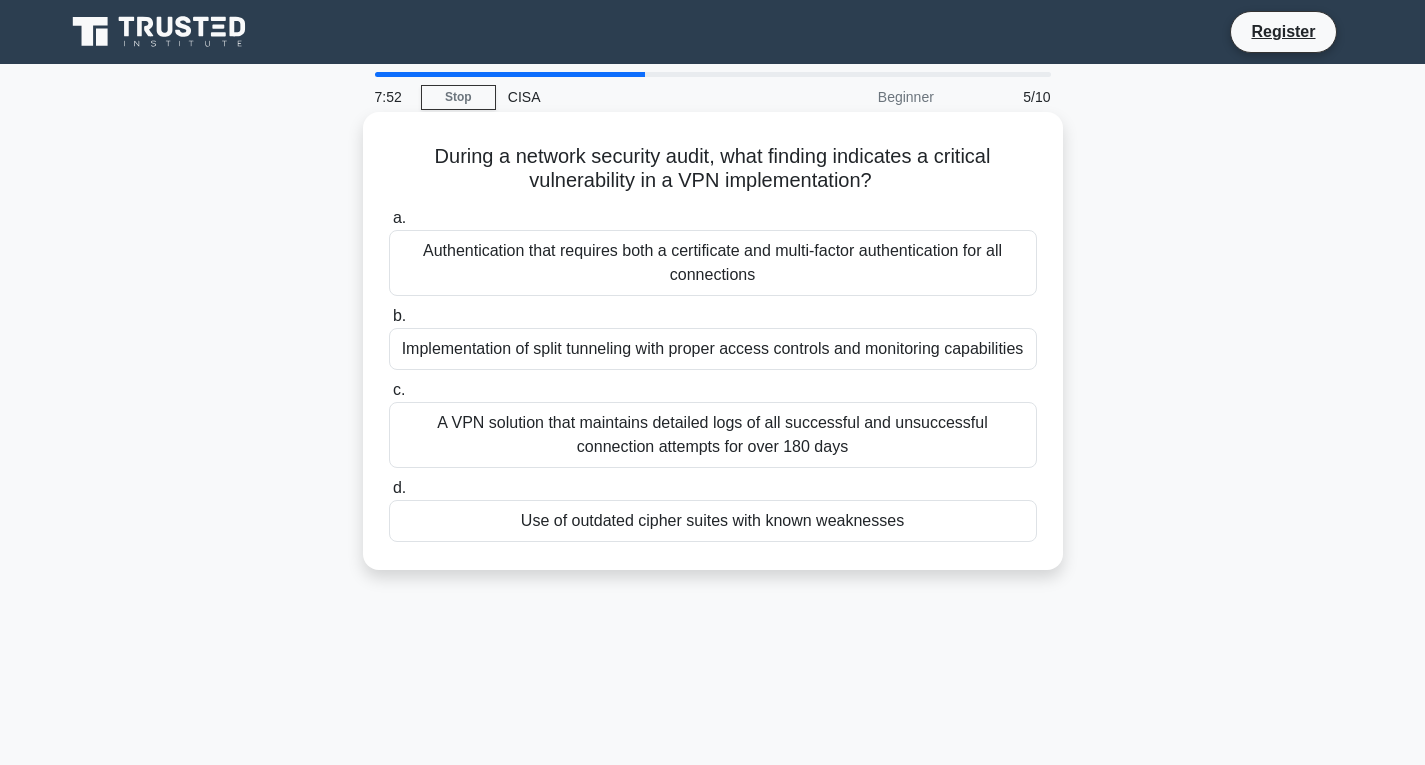 click on "Implementation of split tunneling with proper access controls and monitoring capabilities" at bounding box center [713, 349] 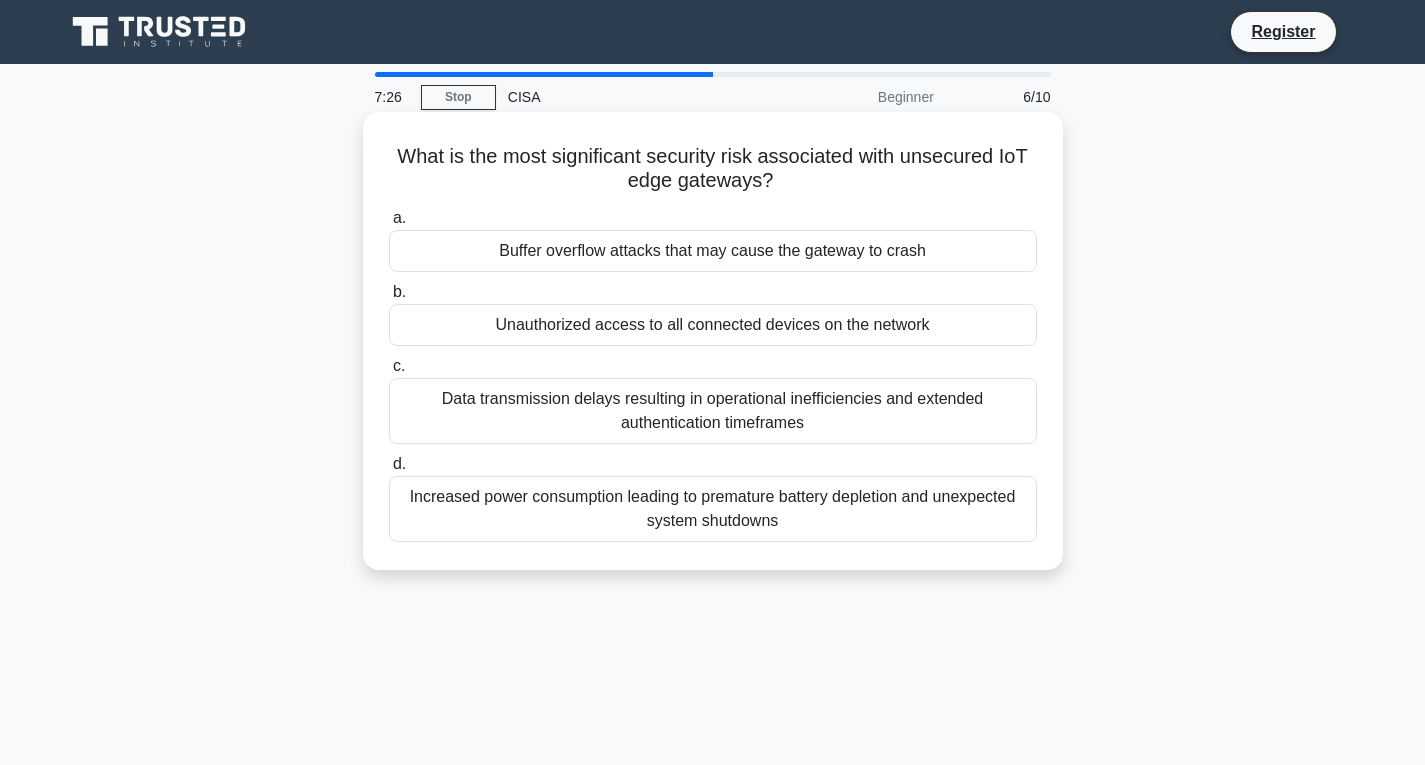 click on "Data transmission delays resulting in operational inefficiencies and extended authentication timeframes" at bounding box center (713, 411) 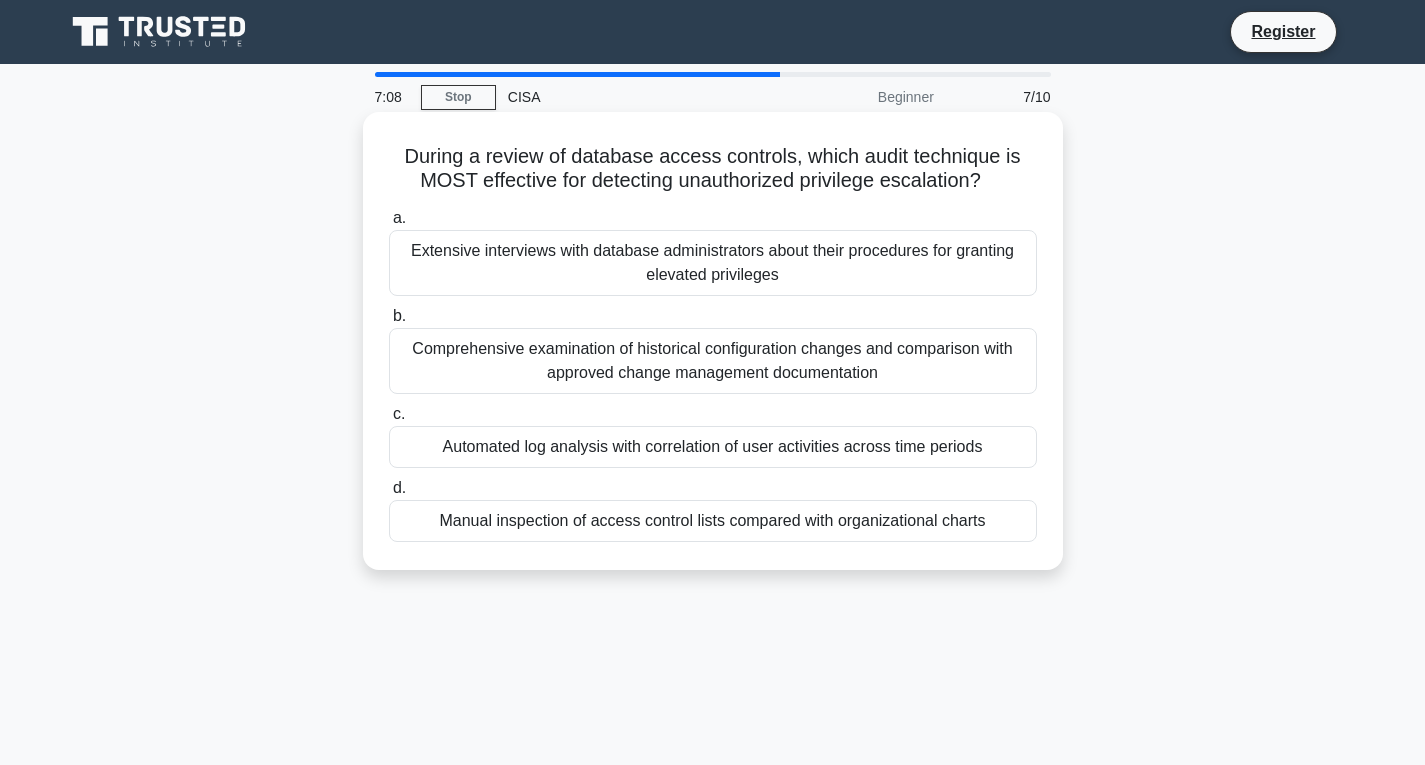 click on "Comprehensive examination of historical configuration changes and comparison with approved change management documentation" at bounding box center [713, 361] 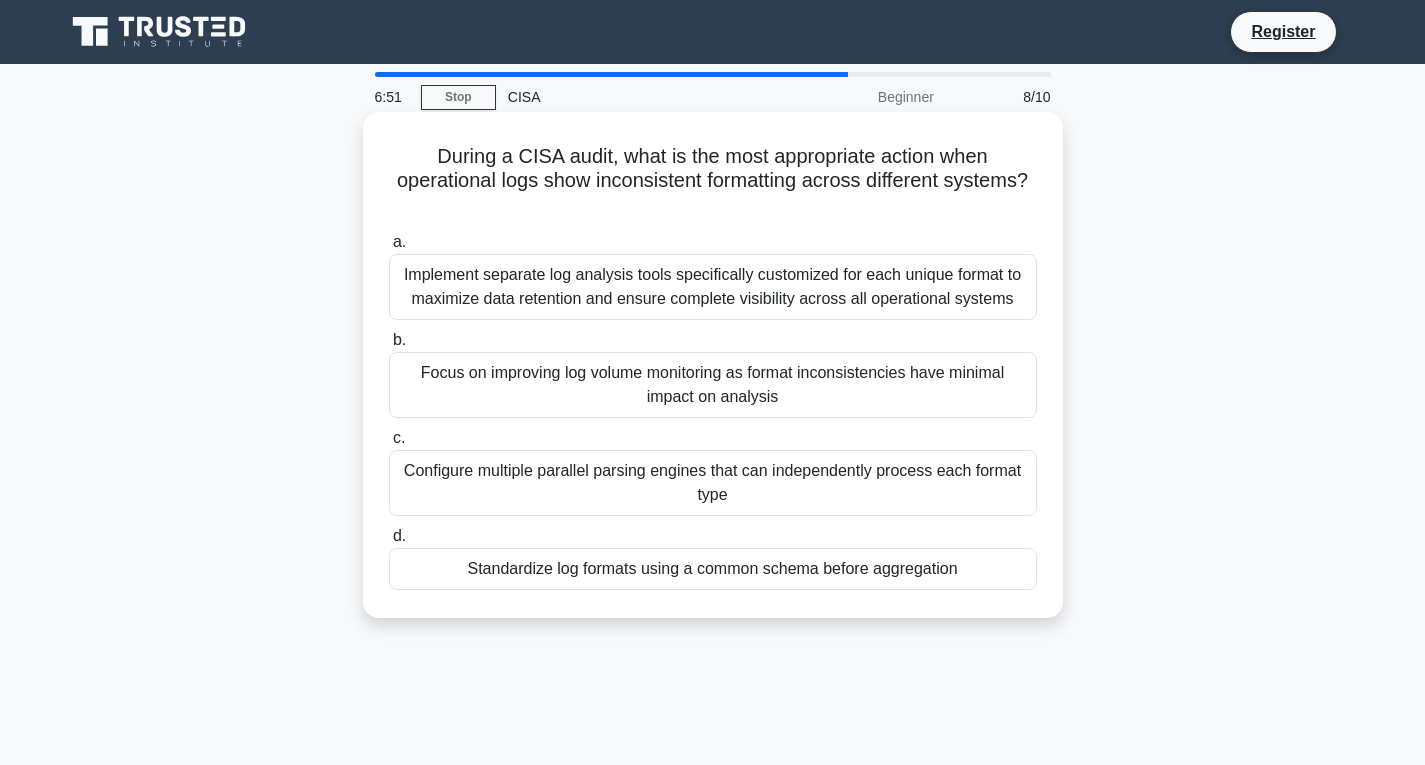 click on "Implement separate log analysis tools specifically customized for each unique format to maximize data retention and ensure complete visibility across all operational systems" at bounding box center [713, 287] 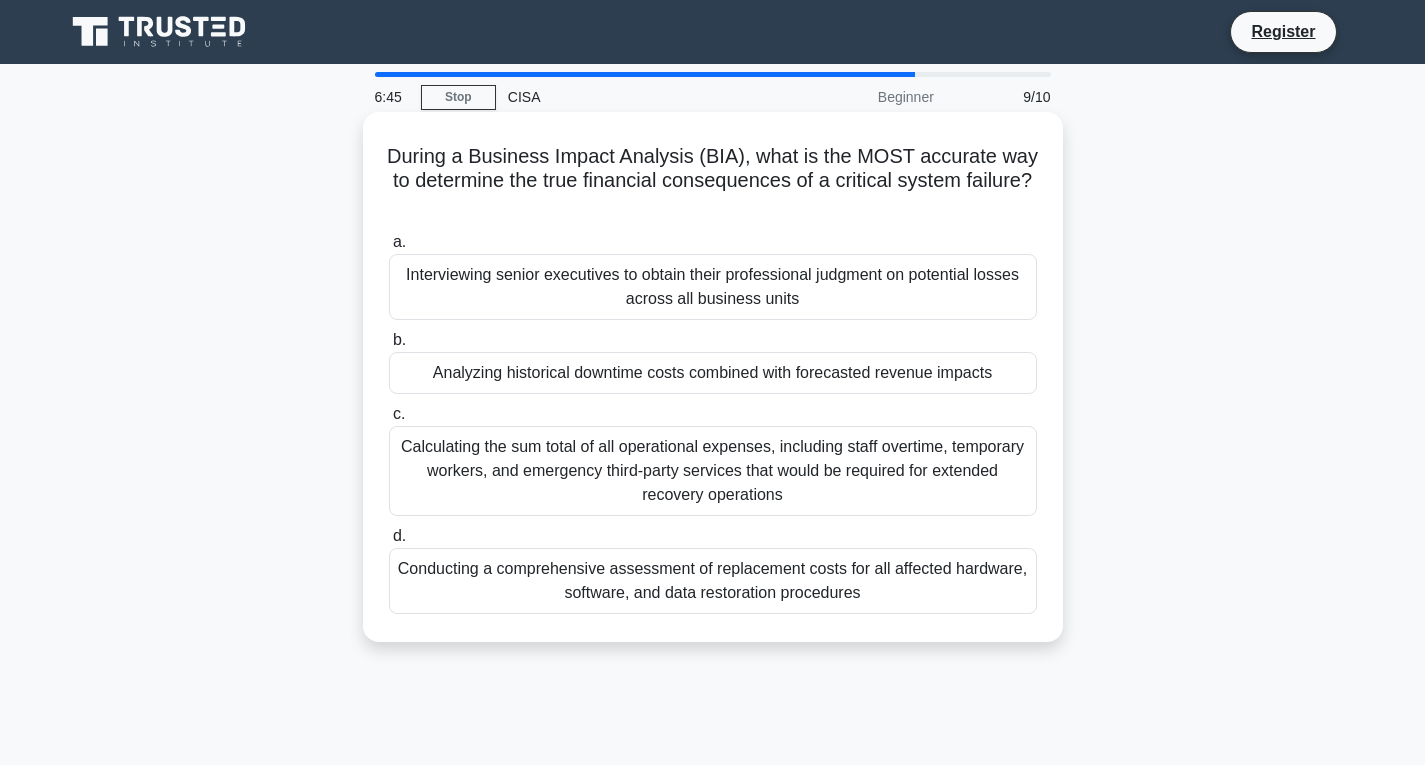 click on "Conducting a comprehensive assessment of replacement costs for all affected hardware, software, and data restoration procedures" at bounding box center (713, 581) 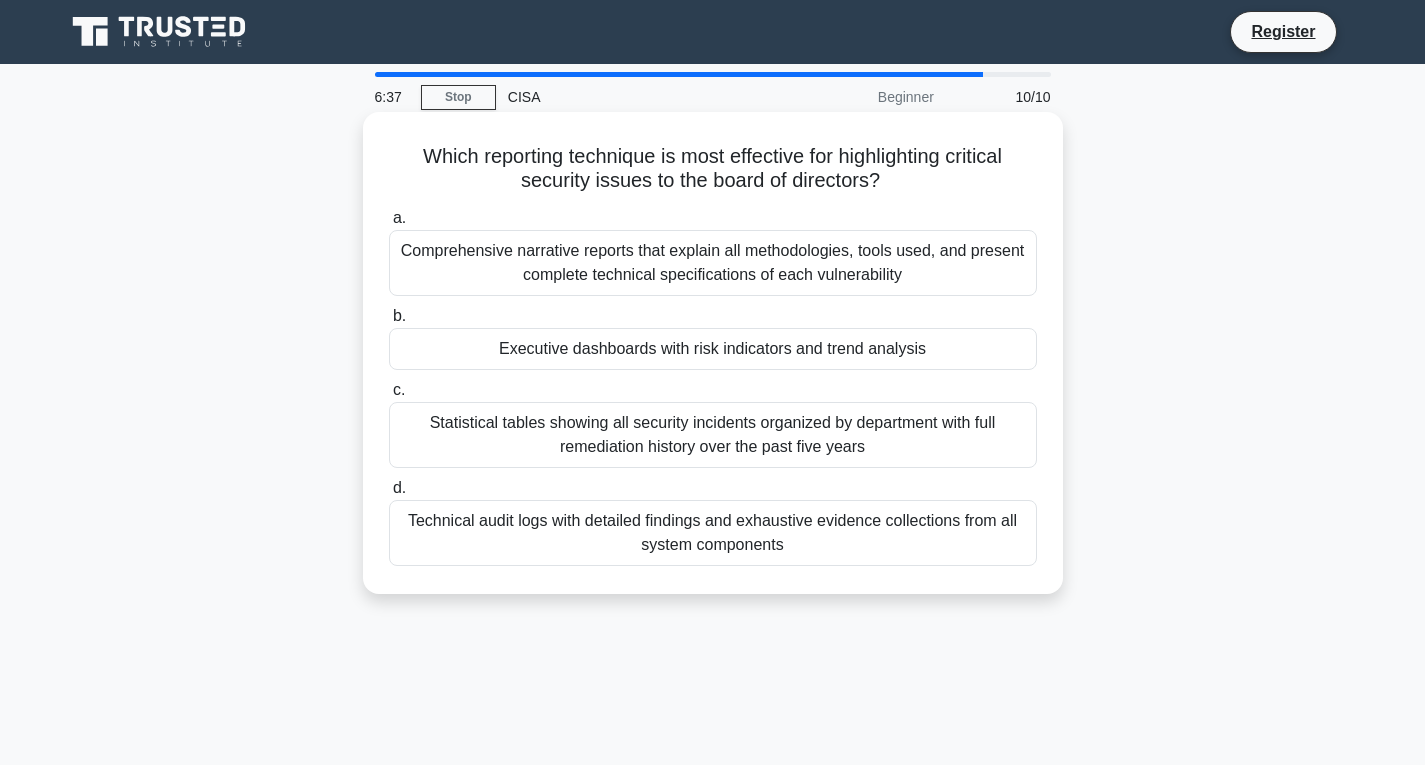 click on "Statistical tables showing all security incidents organized by department with full remediation history over the past five years" at bounding box center (713, 435) 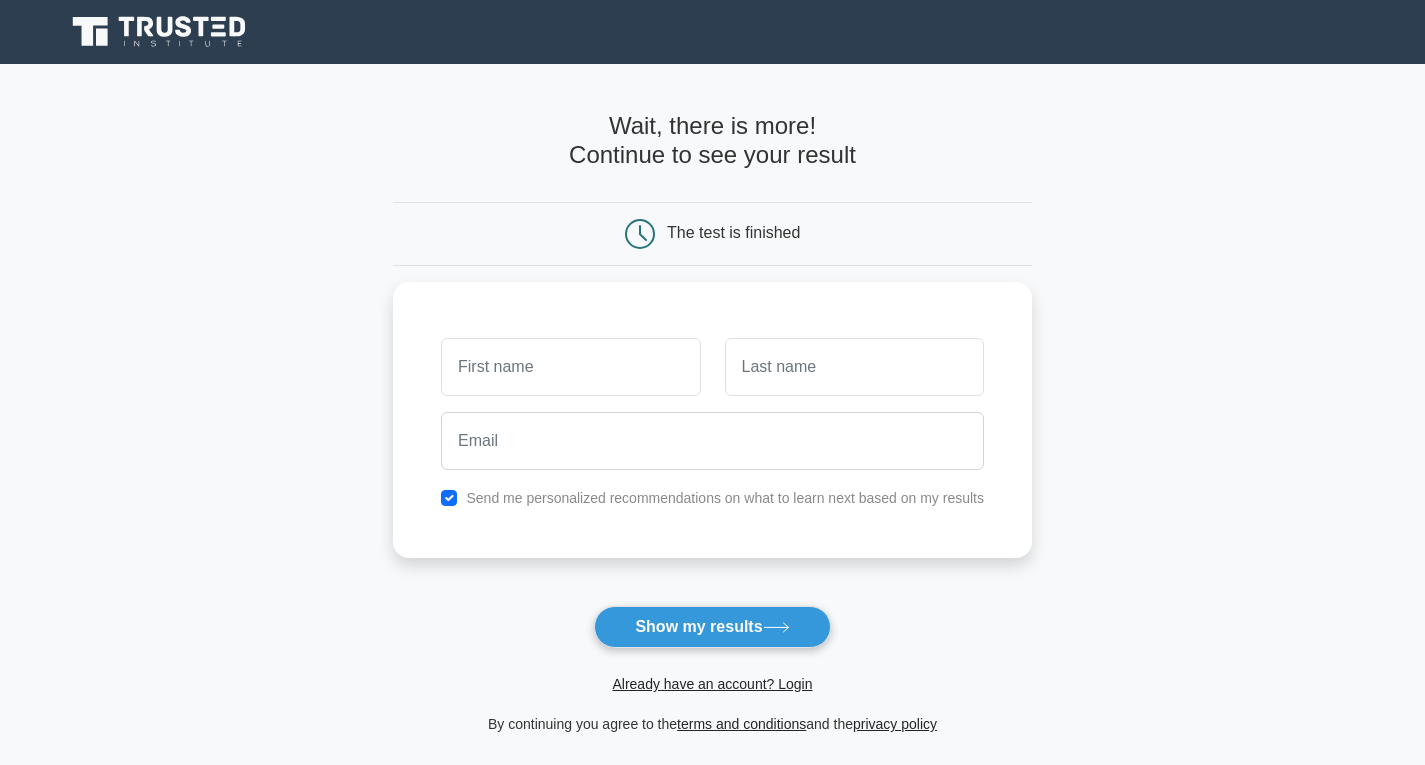 scroll, scrollTop: 0, scrollLeft: 0, axis: both 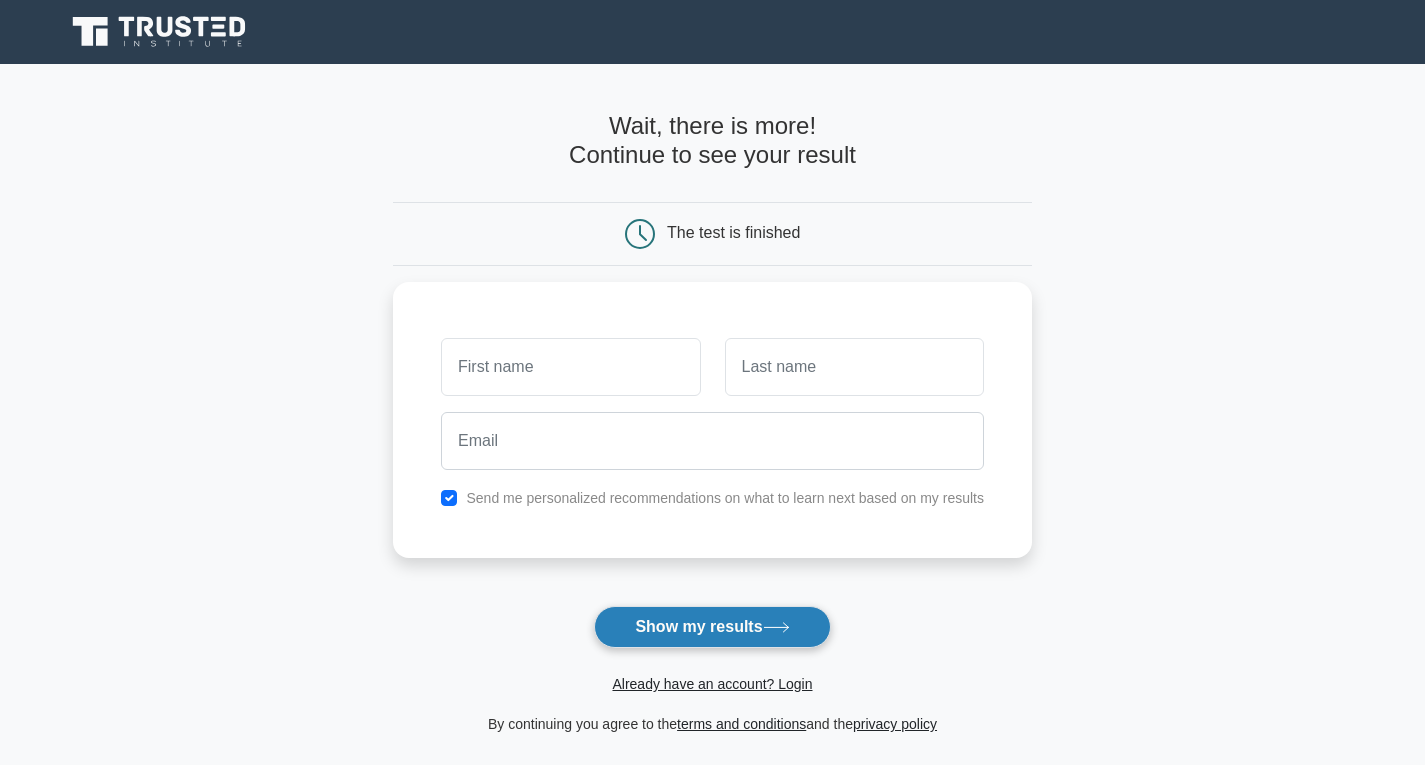 click on "Show my results" at bounding box center (712, 627) 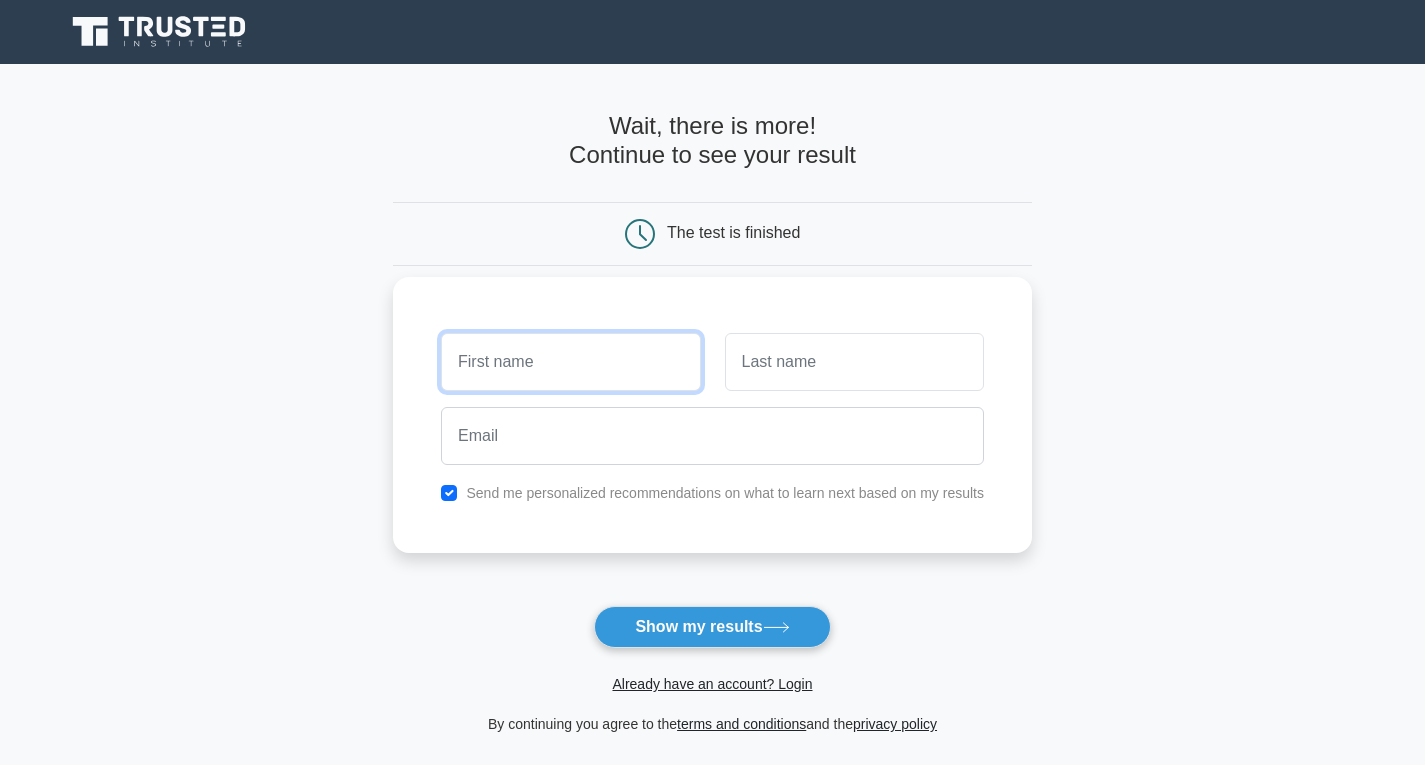 click at bounding box center [570, 362] 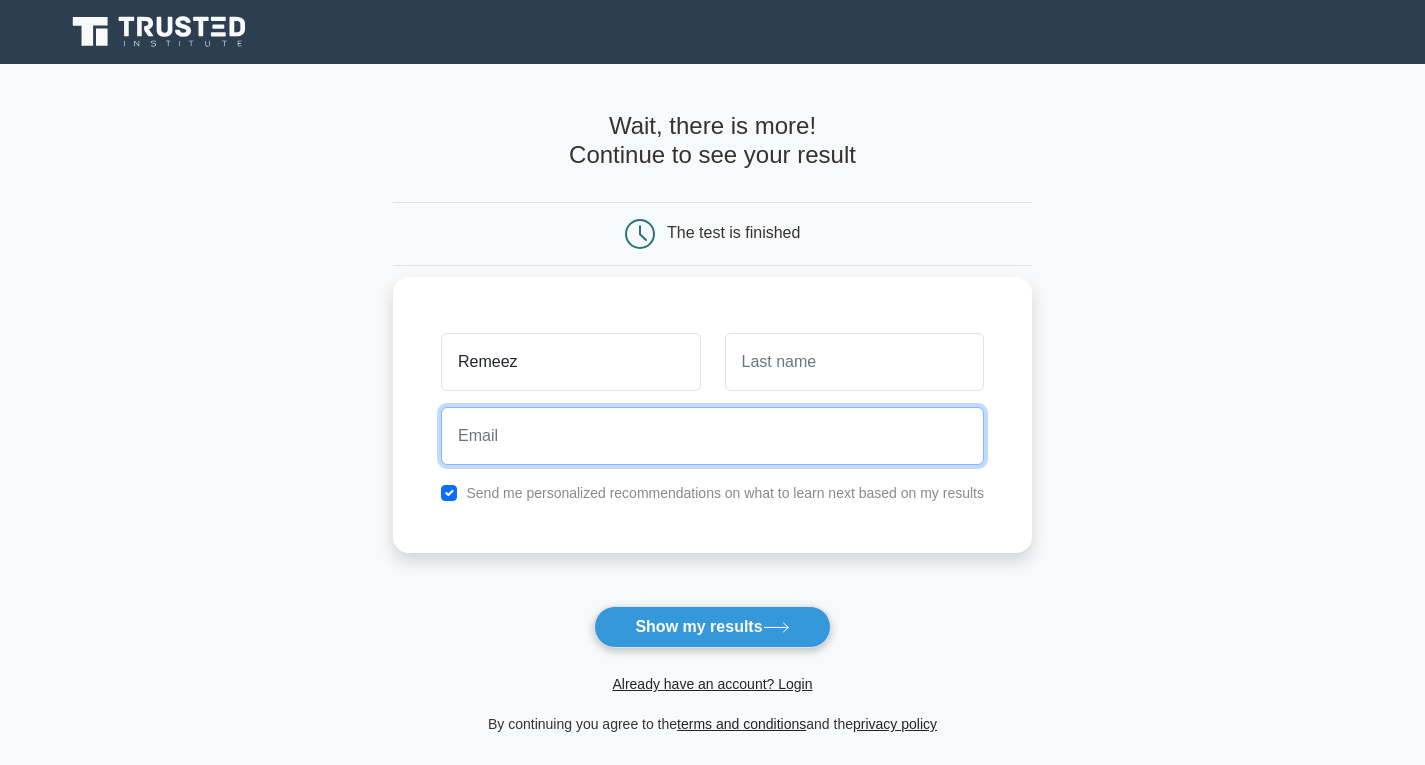 click at bounding box center (712, 436) 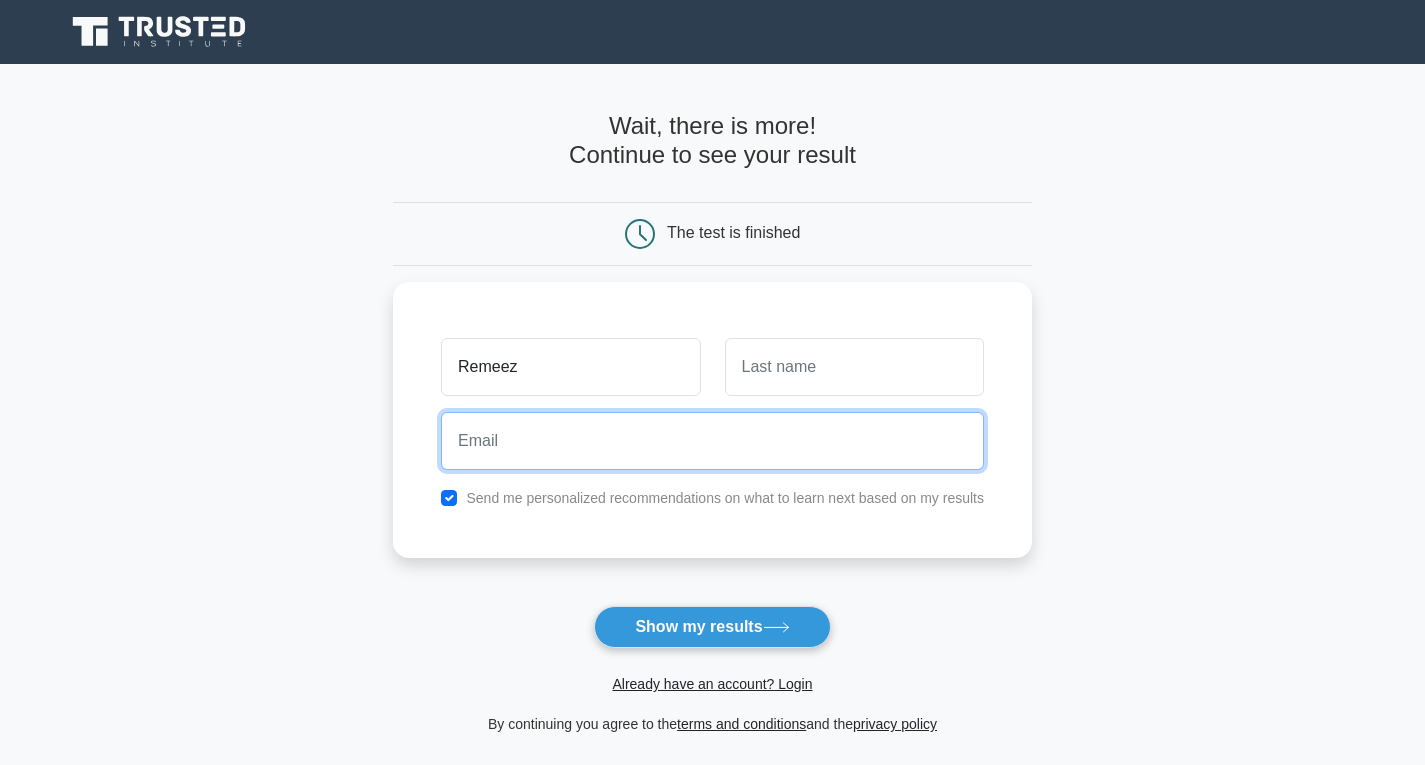 type on "[EMAIL]" 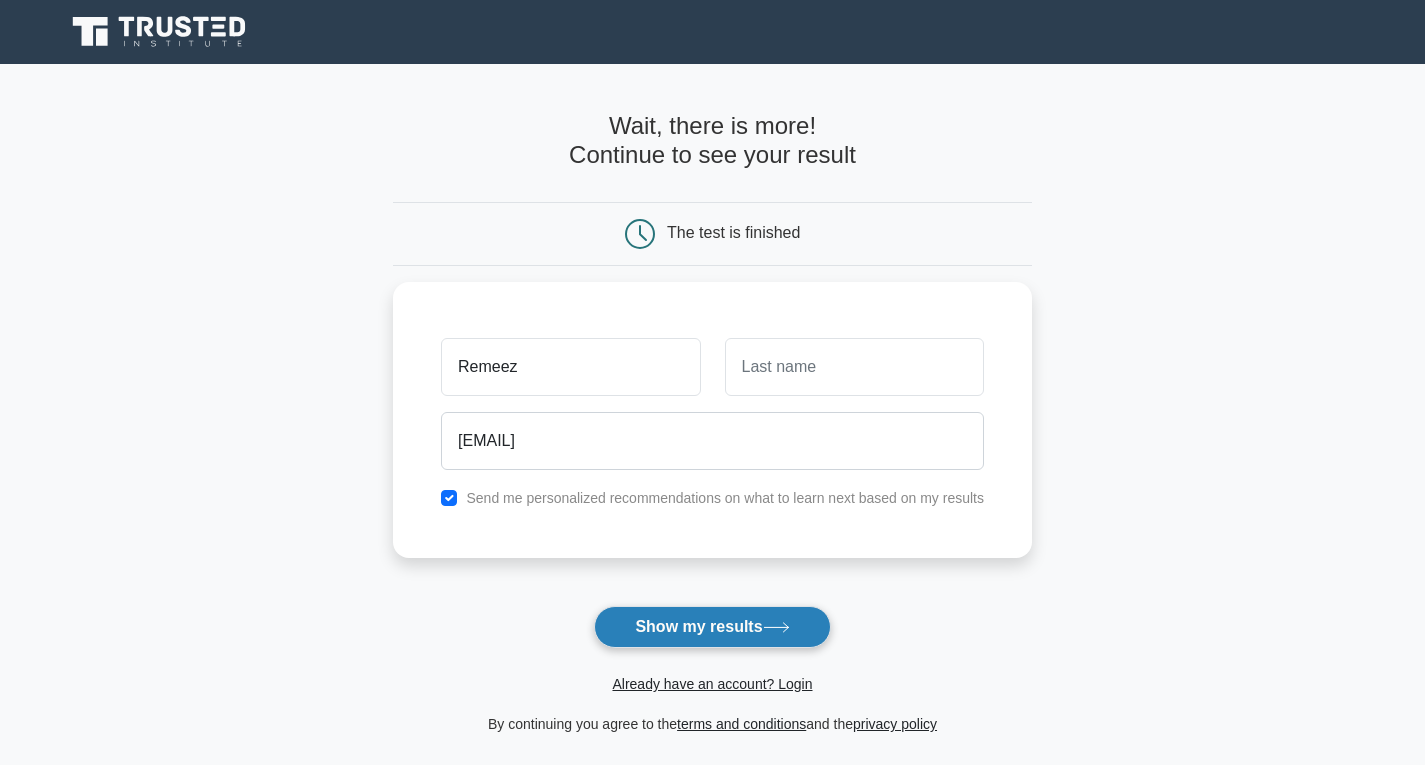 click on "Show my results" at bounding box center [712, 627] 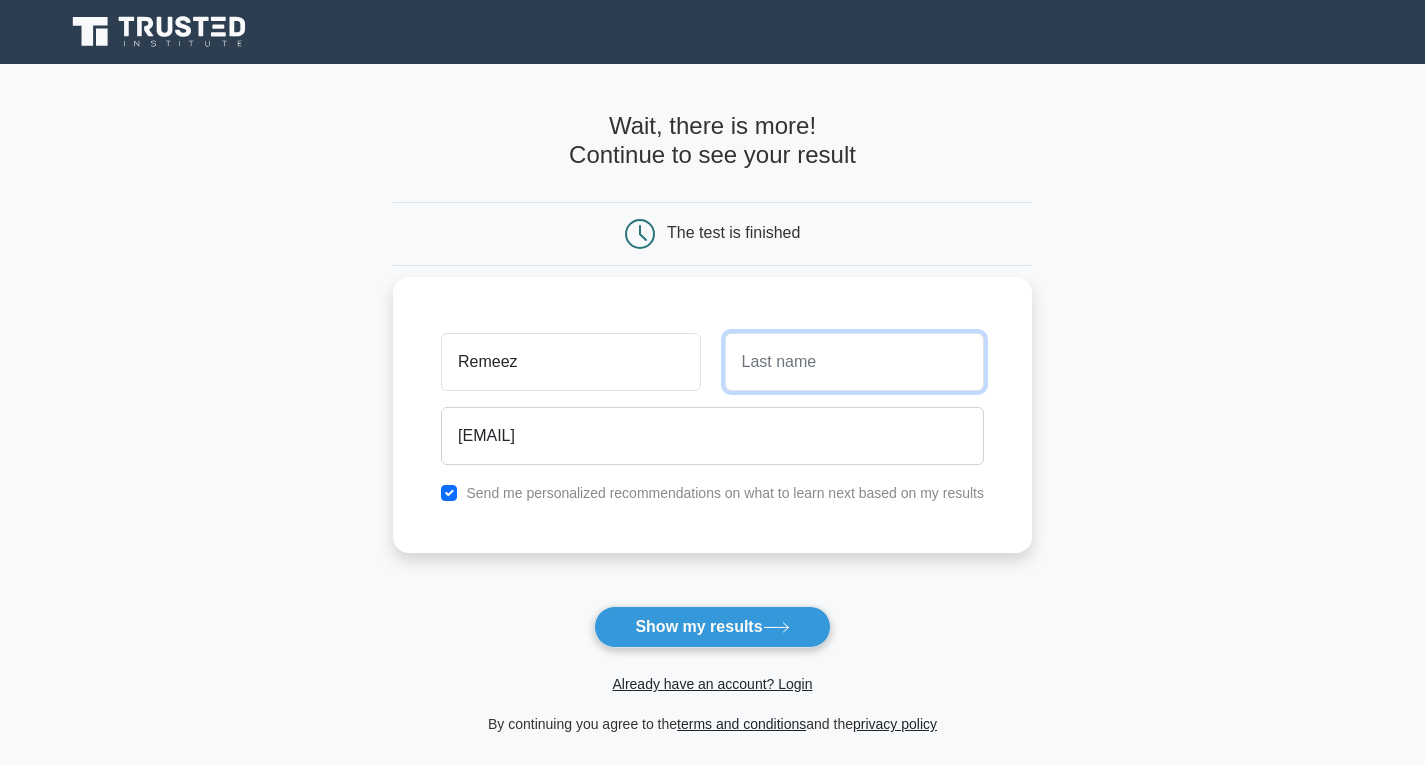 click at bounding box center (854, 362) 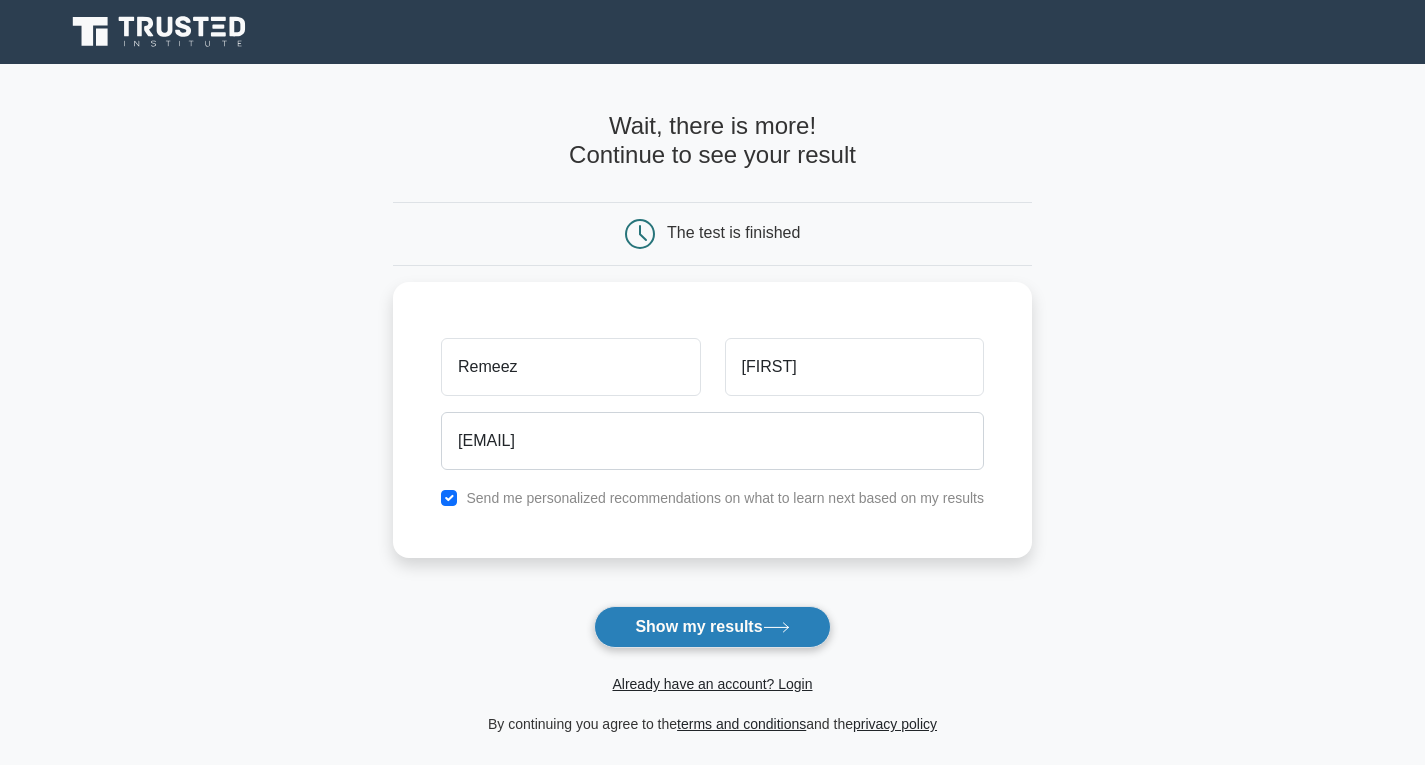 click on "Show my results" at bounding box center [712, 627] 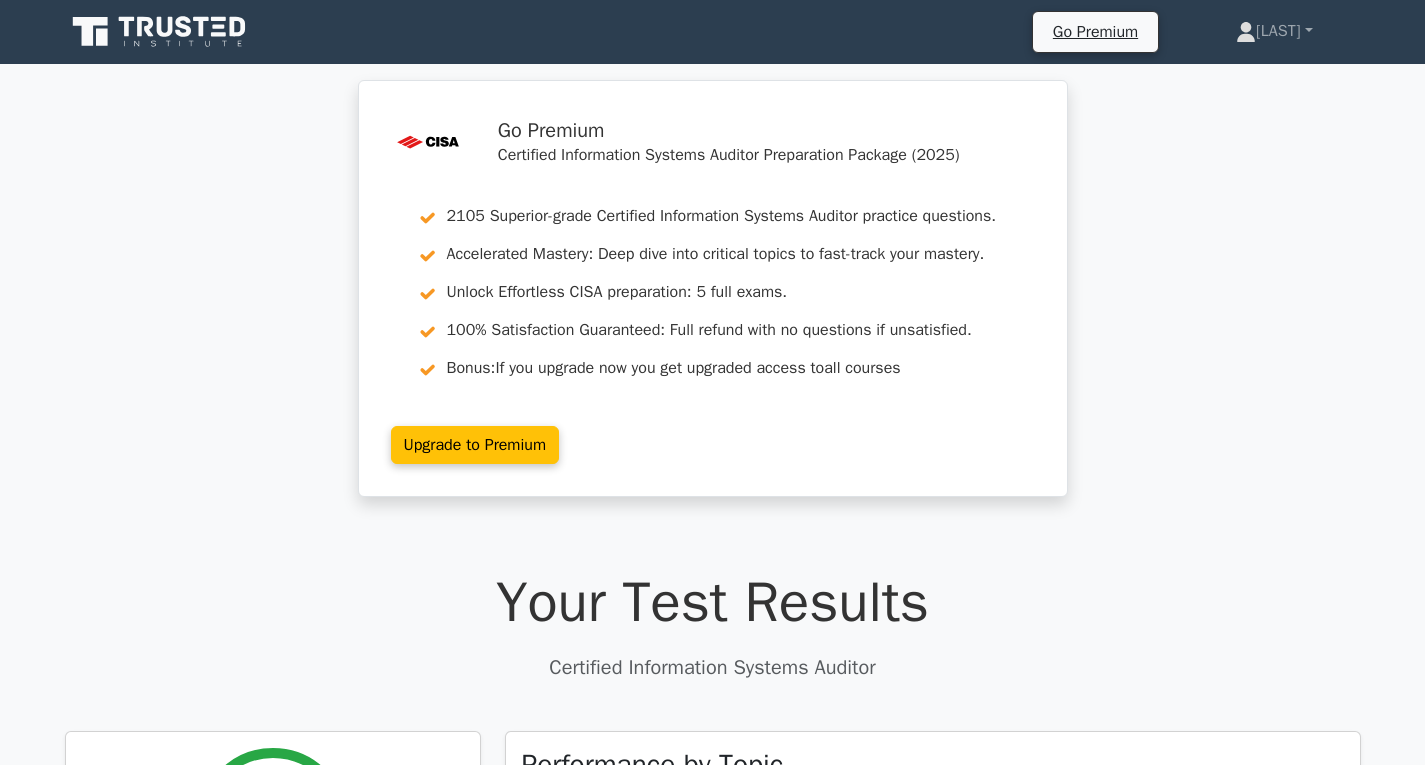 scroll, scrollTop: 0, scrollLeft: 0, axis: both 